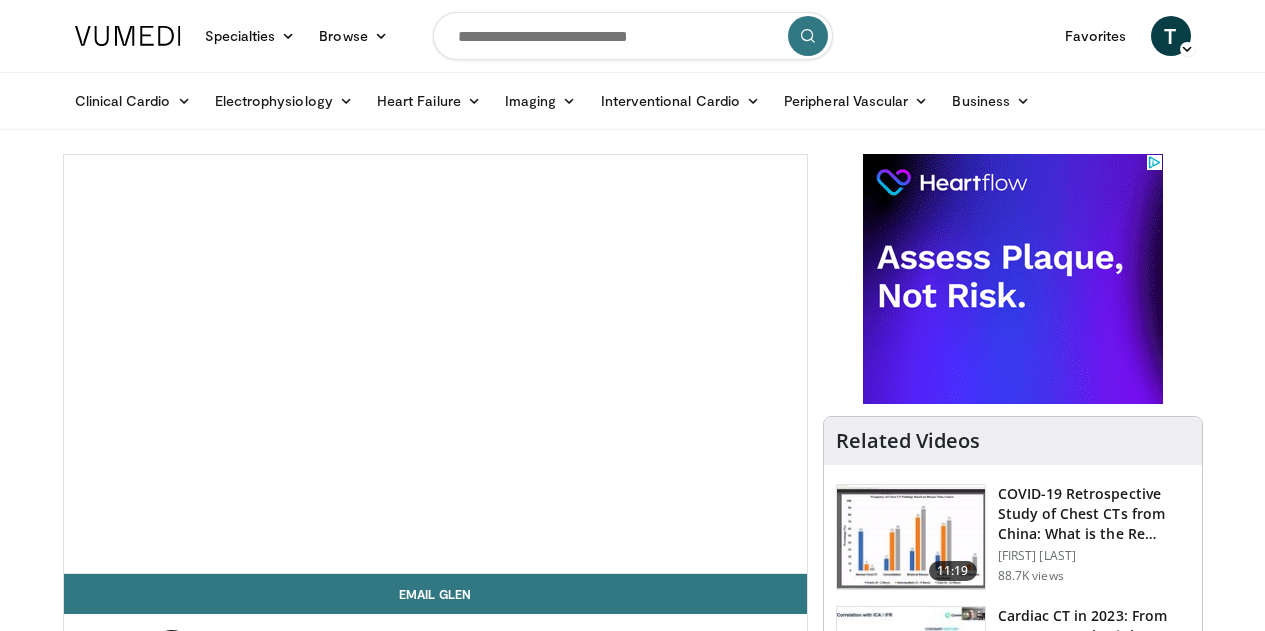 scroll, scrollTop: 0, scrollLeft: 0, axis: both 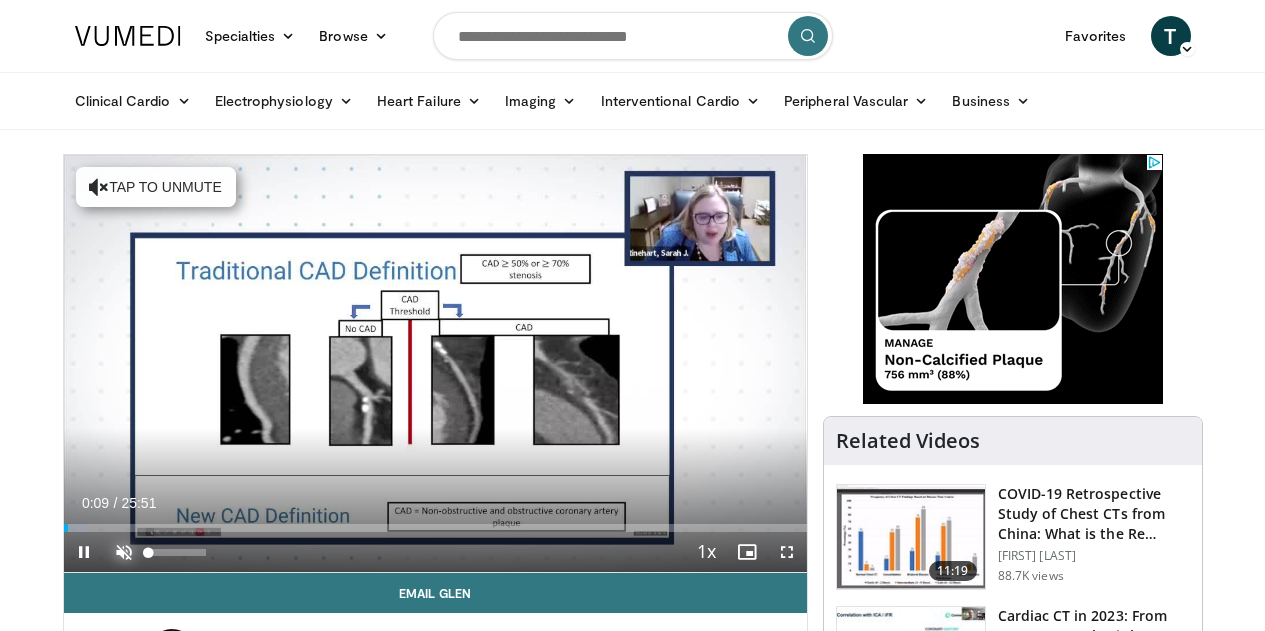 click at bounding box center (124, 552) 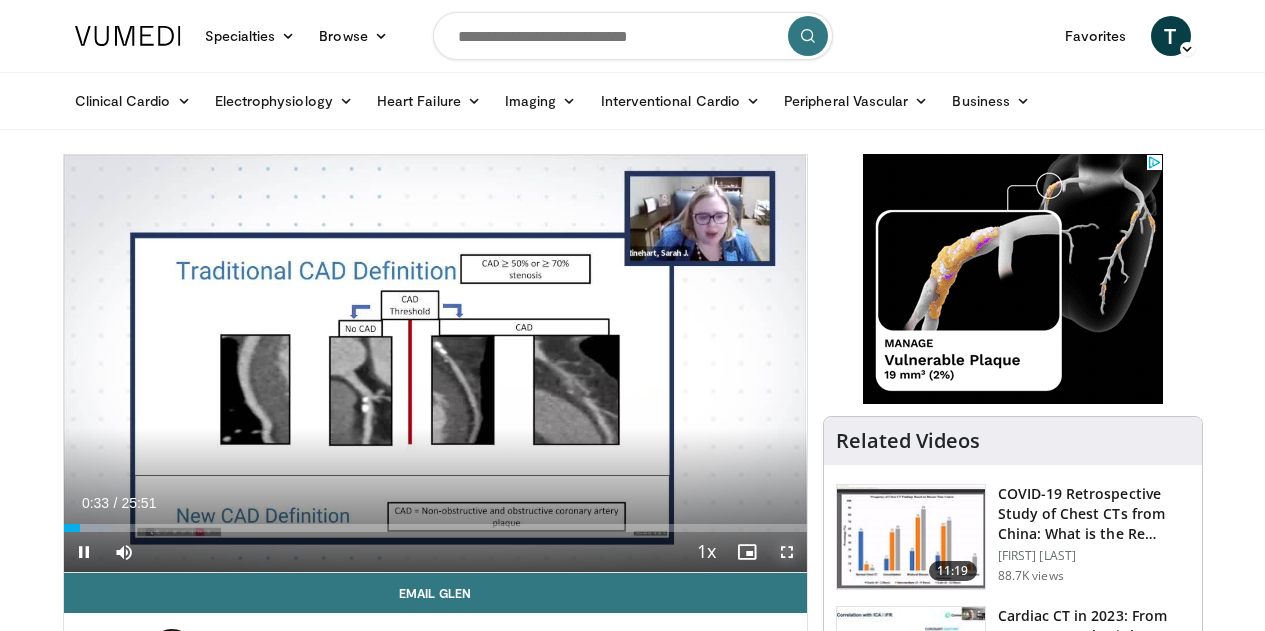 click at bounding box center (787, 552) 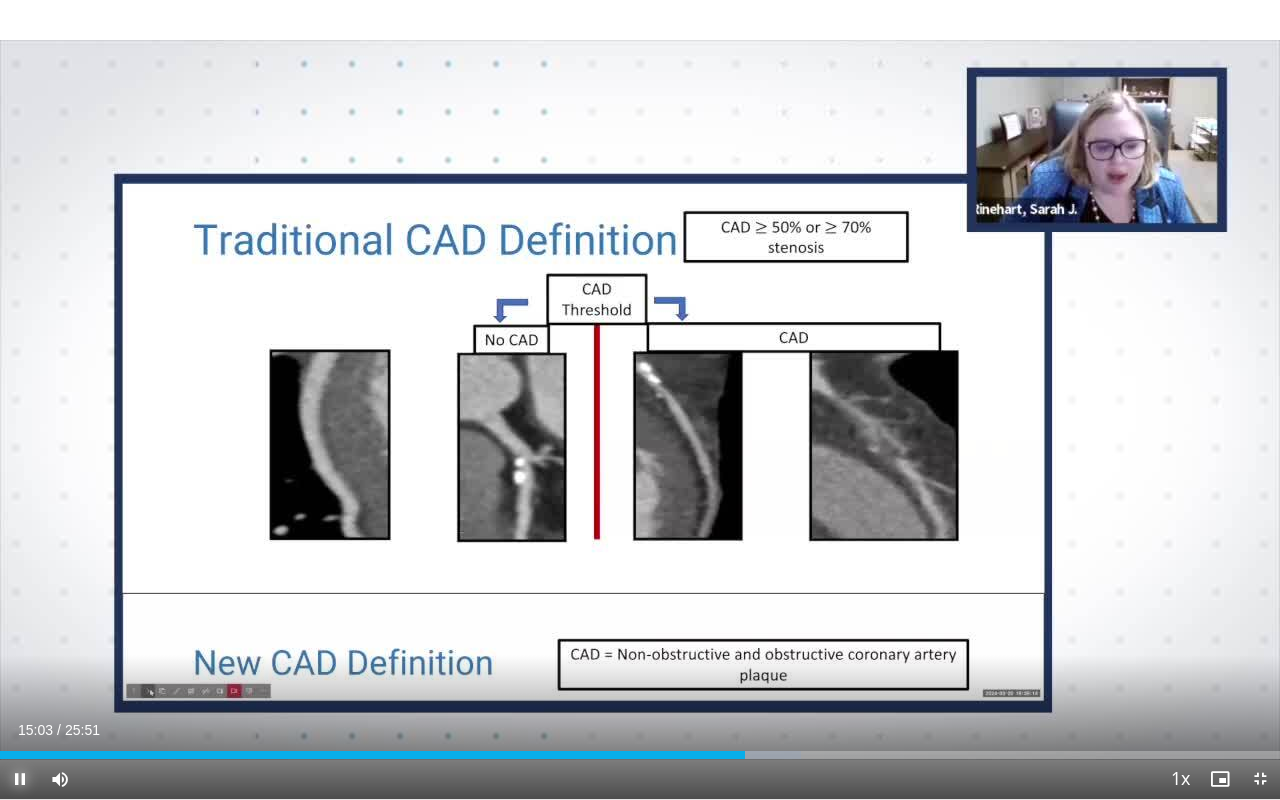 click at bounding box center [20, 779] 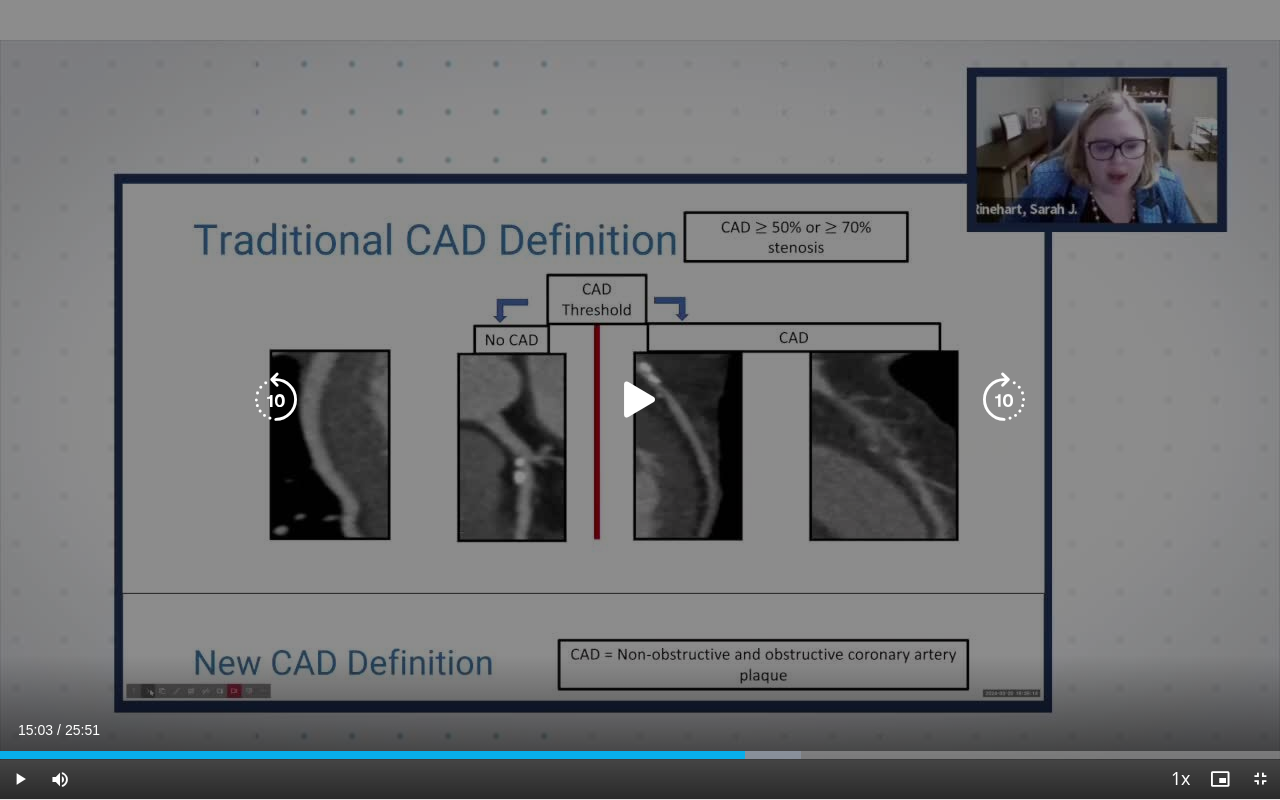 click on "10 seconds
Tap to unmute" at bounding box center [640, 399] 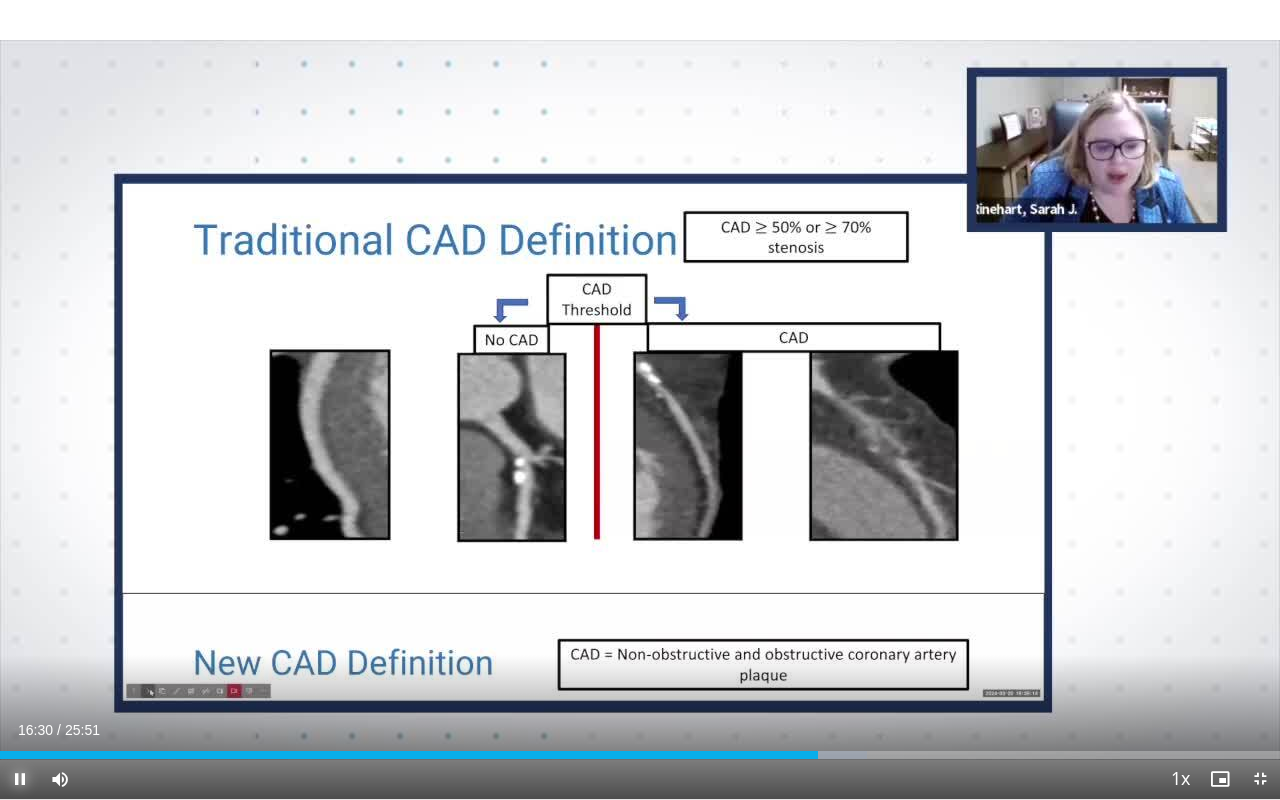 click at bounding box center (20, 779) 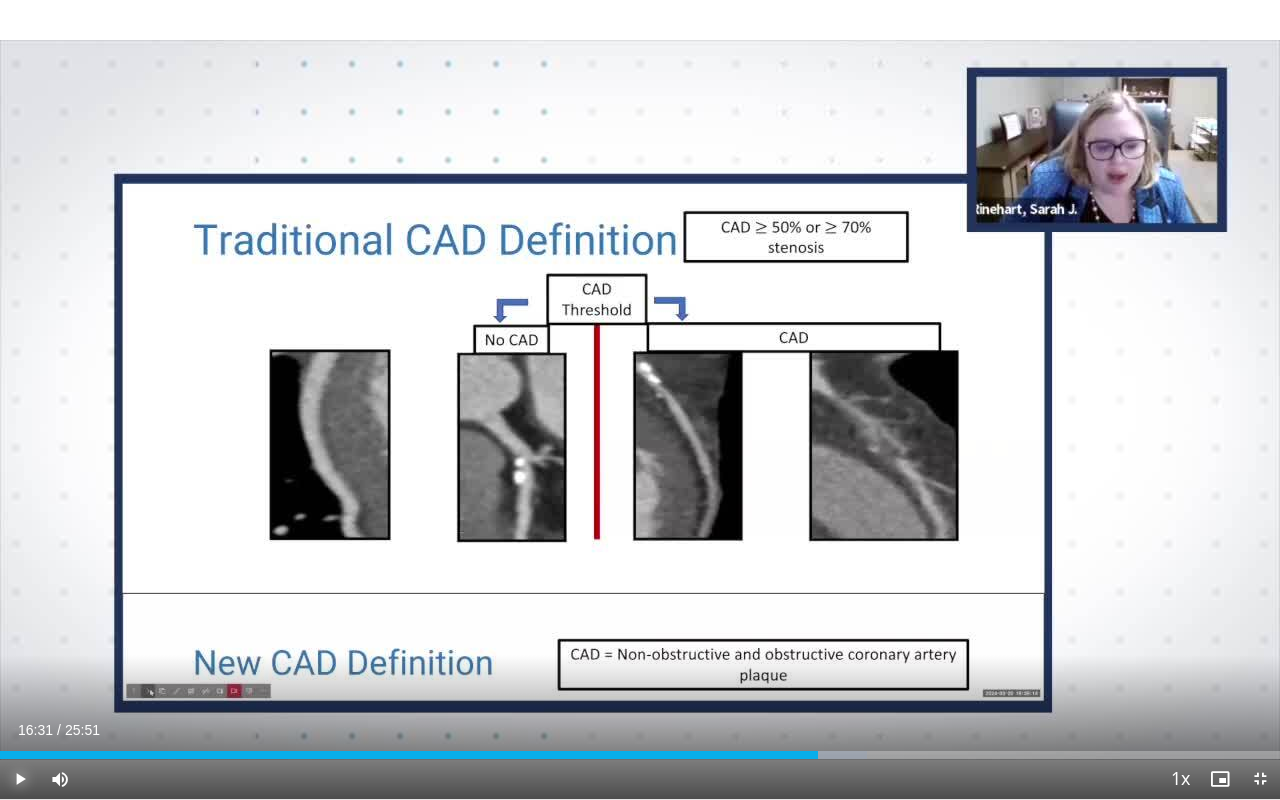 click at bounding box center (20, 779) 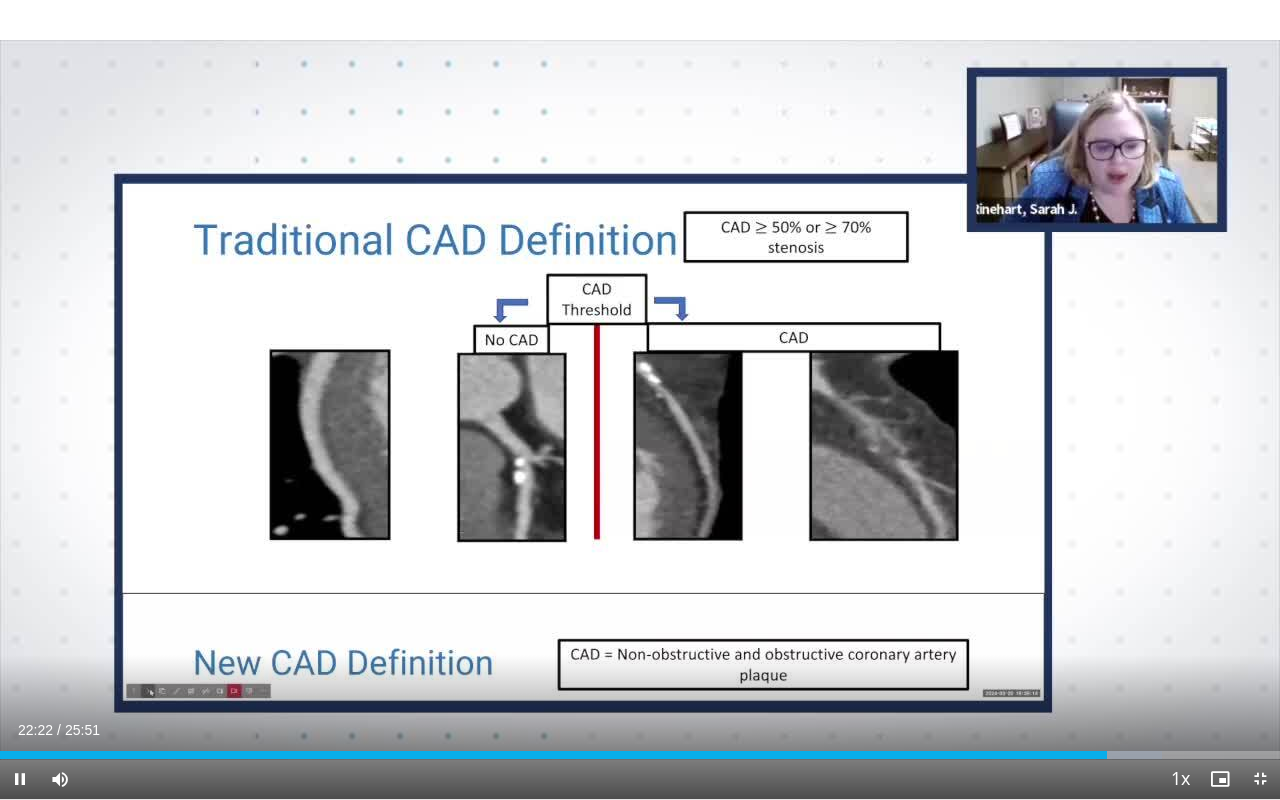 click on "Current Time  [TIME] / Duration  [TIME] Play Skip Backward Skip Forward Mute [PERCENT] Loaded :  [PERCENT] [TIME] [TIME] Stream Type  LIVE Seek to live, currently behind live LIVE   1x Playback Rate 0.5x 0.75x 1x , selected 1.25x 1.5x 1.75x 2x Chapters Chapters Descriptions descriptions off , selected Captions captions settings , opens captions settings dialog captions off , selected Audio Track en (Main) , selected Exit Fullscreen Enable picture-in-picture mode" at bounding box center [640, 779] 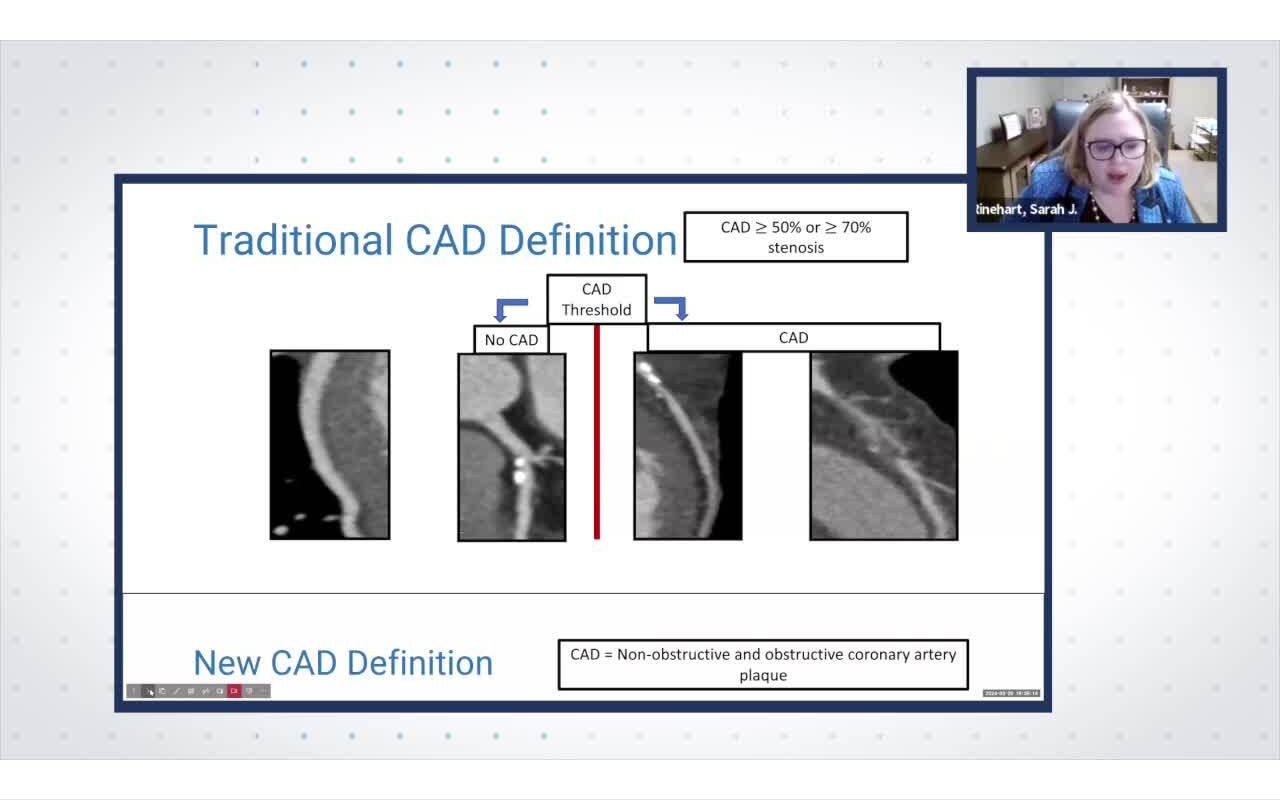 click on "10 seconds
Tap to unmute" at bounding box center [640, 399] 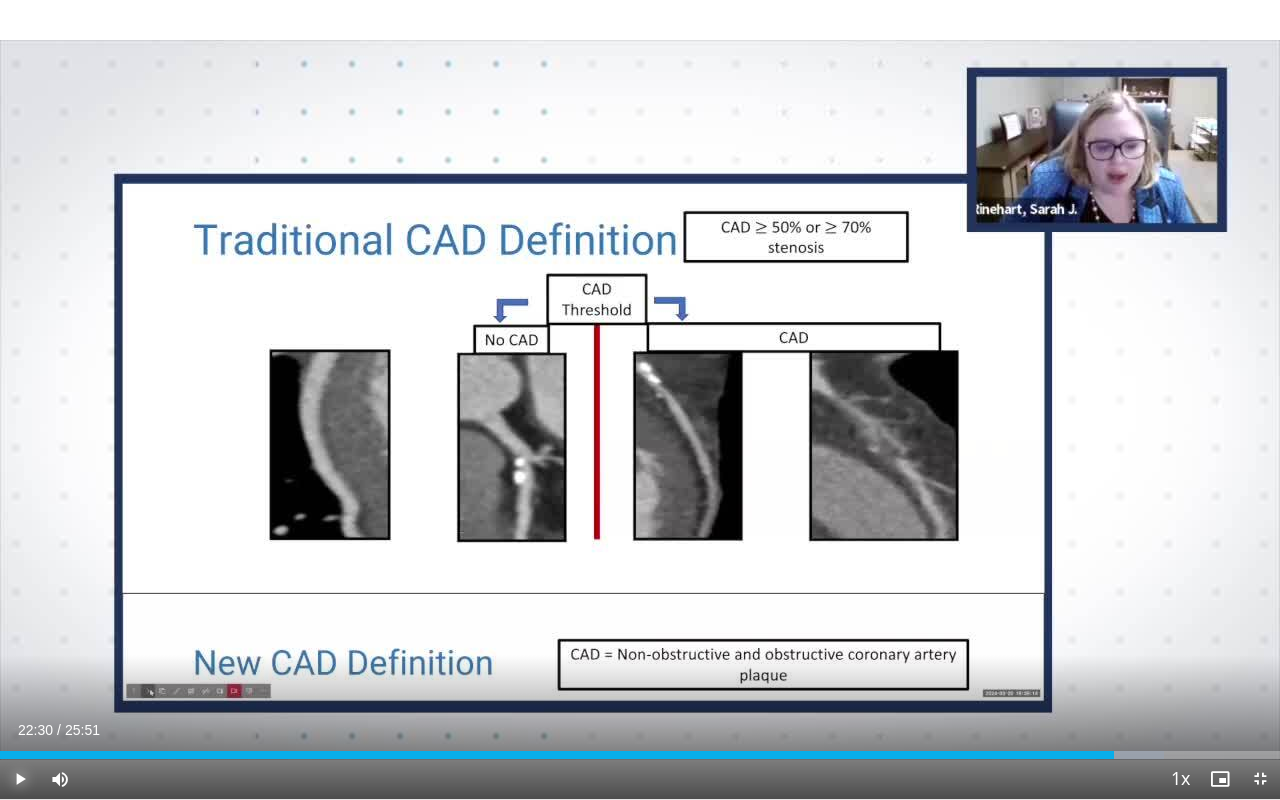 click at bounding box center [20, 779] 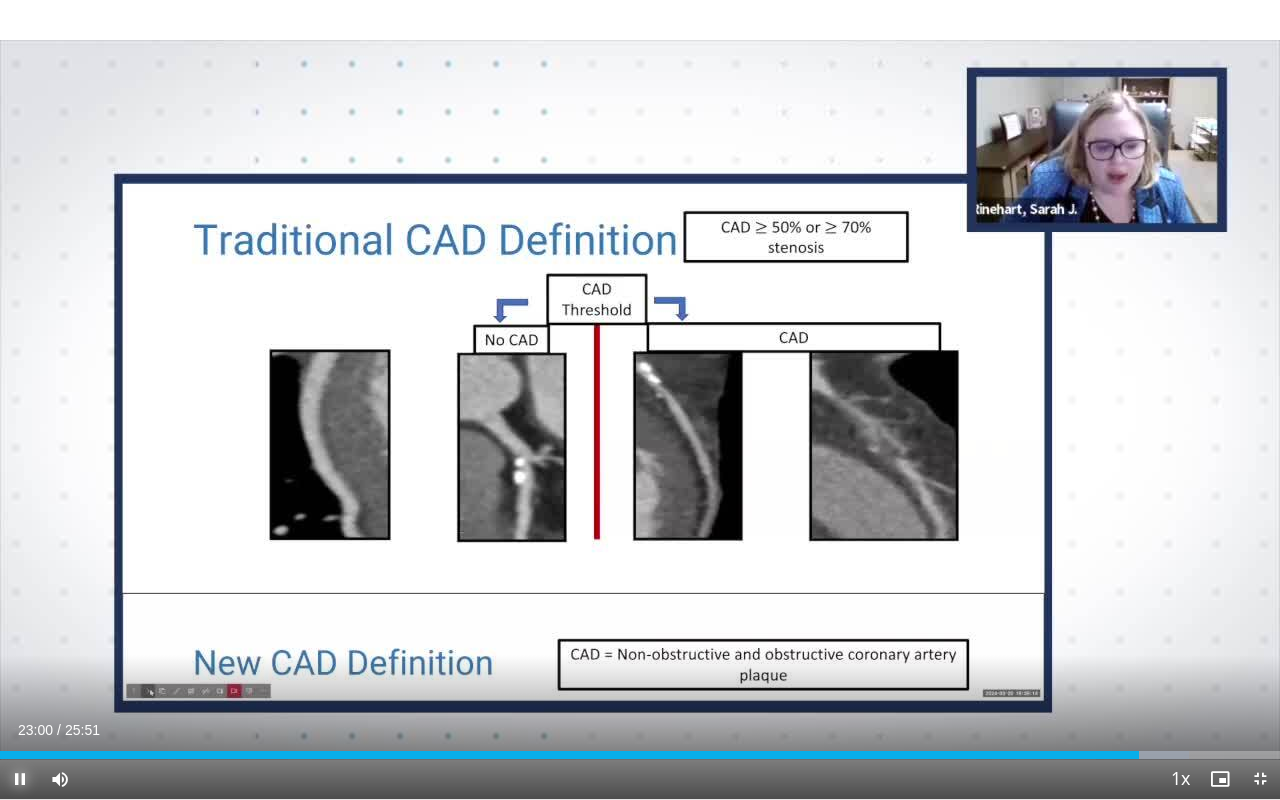 click at bounding box center [20, 779] 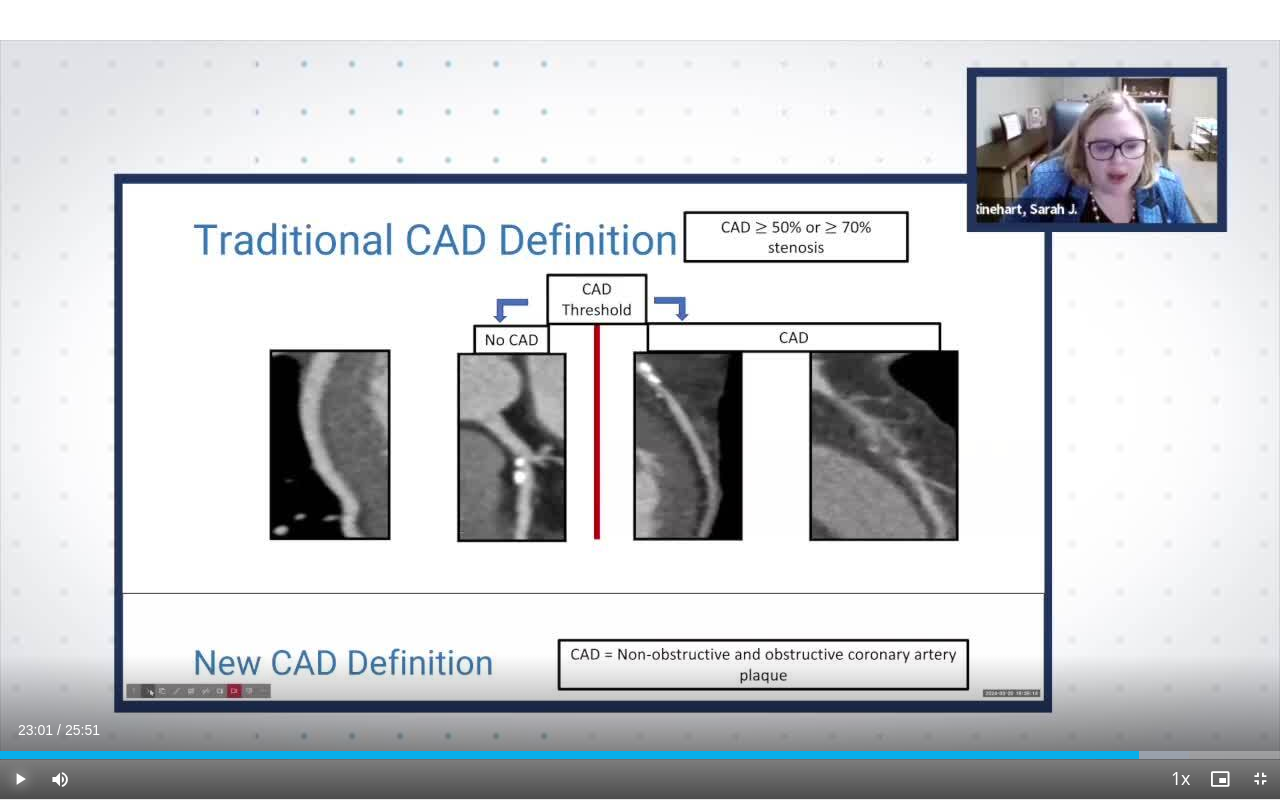 click at bounding box center (20, 779) 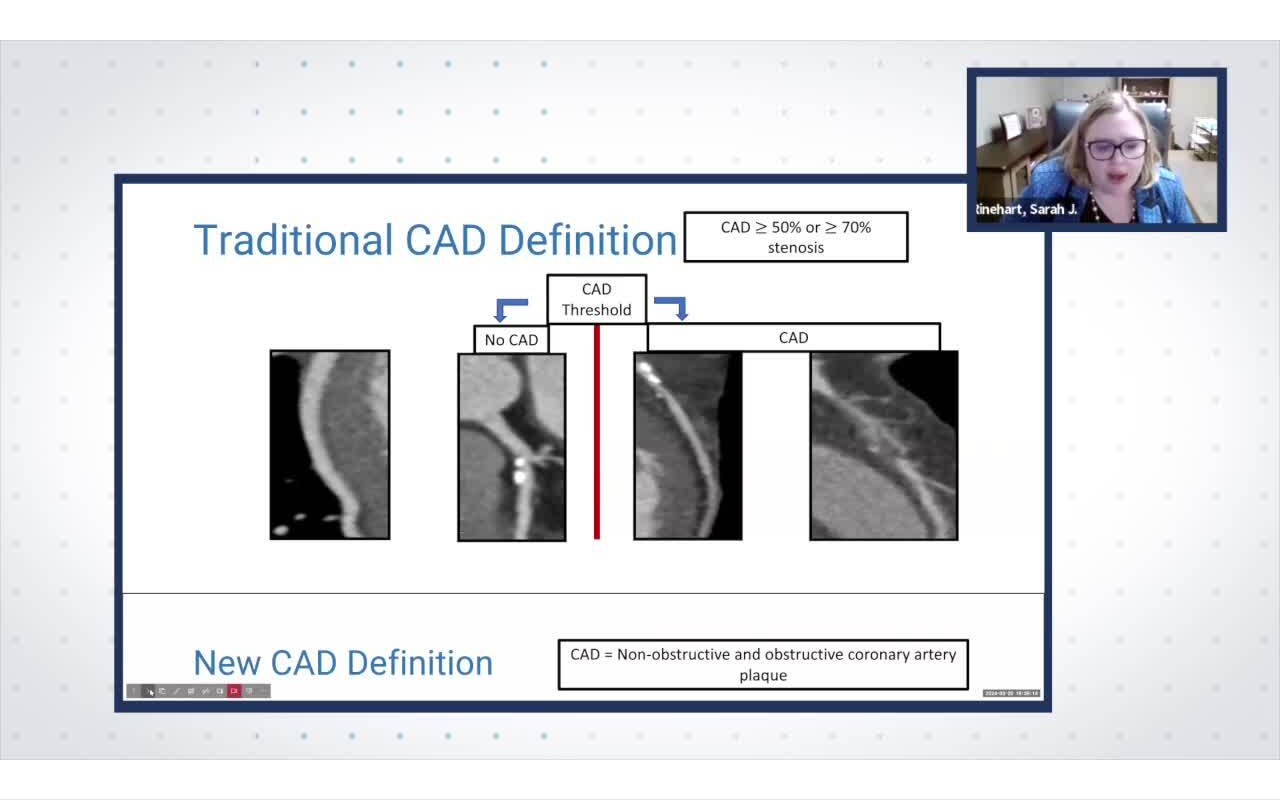 click on "**********" at bounding box center (640, 400) 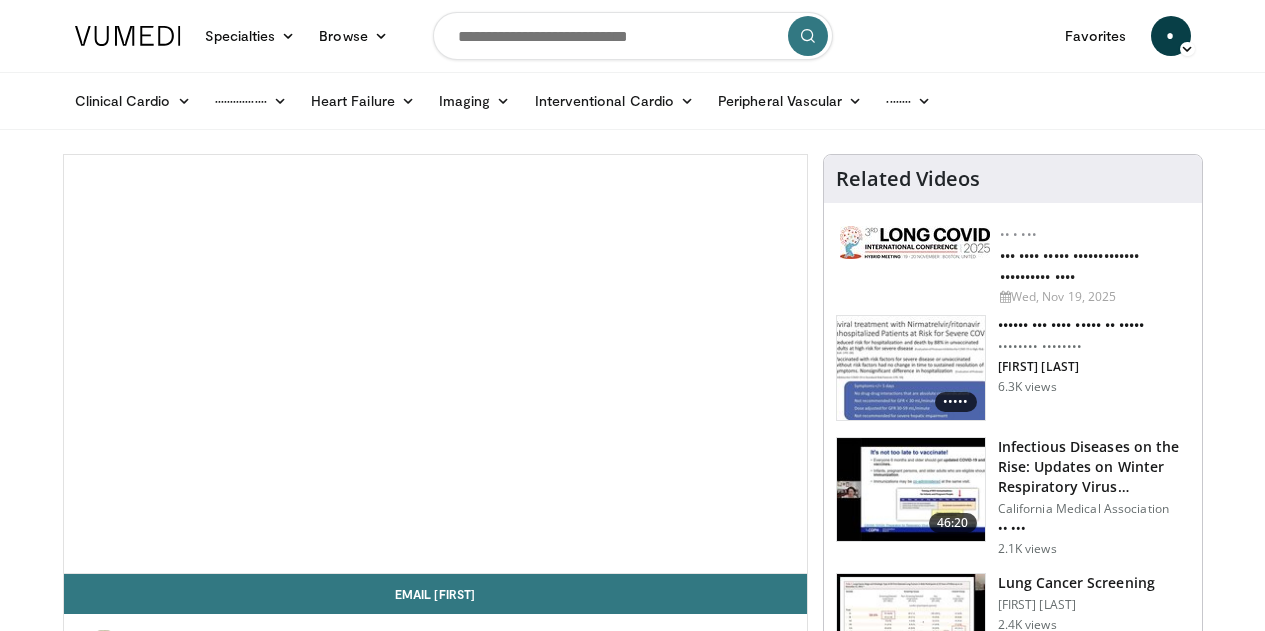 scroll, scrollTop: 0, scrollLeft: 0, axis: both 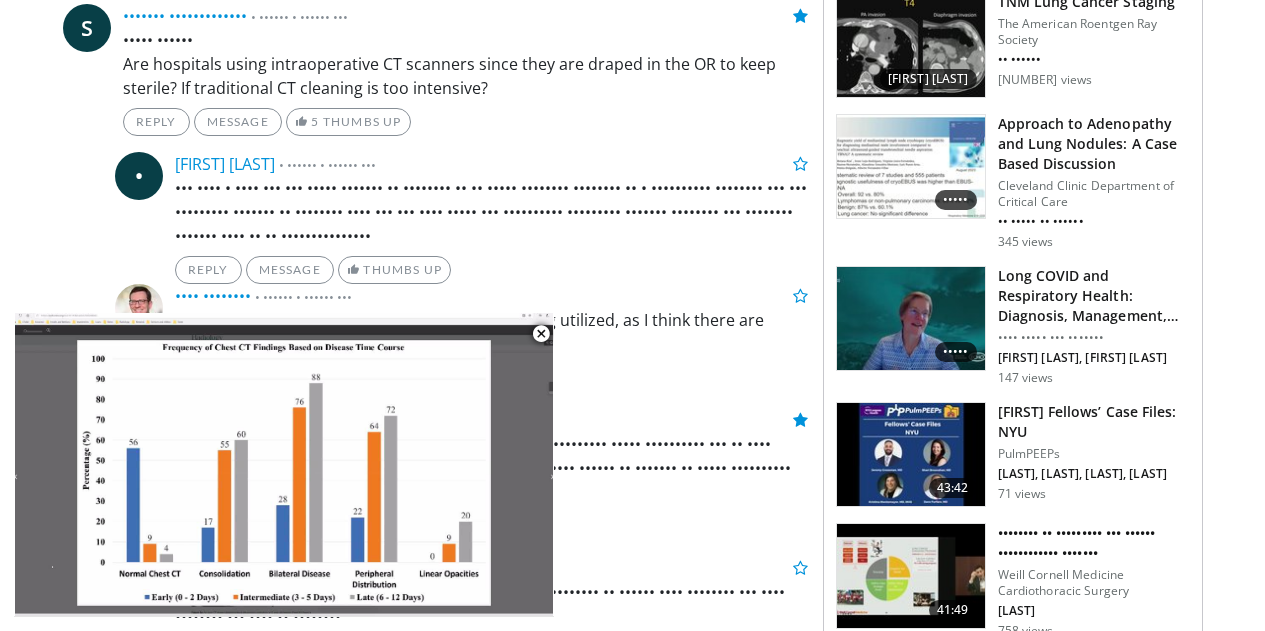 click at bounding box center [911, 319] 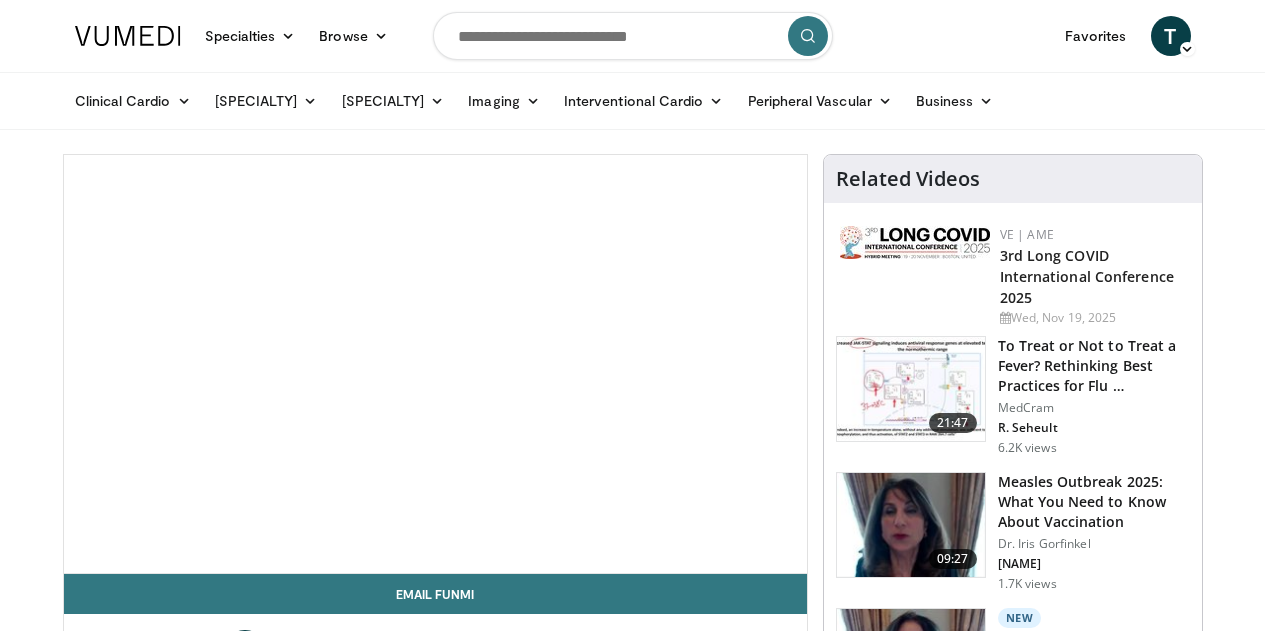 scroll, scrollTop: 0, scrollLeft: 0, axis: both 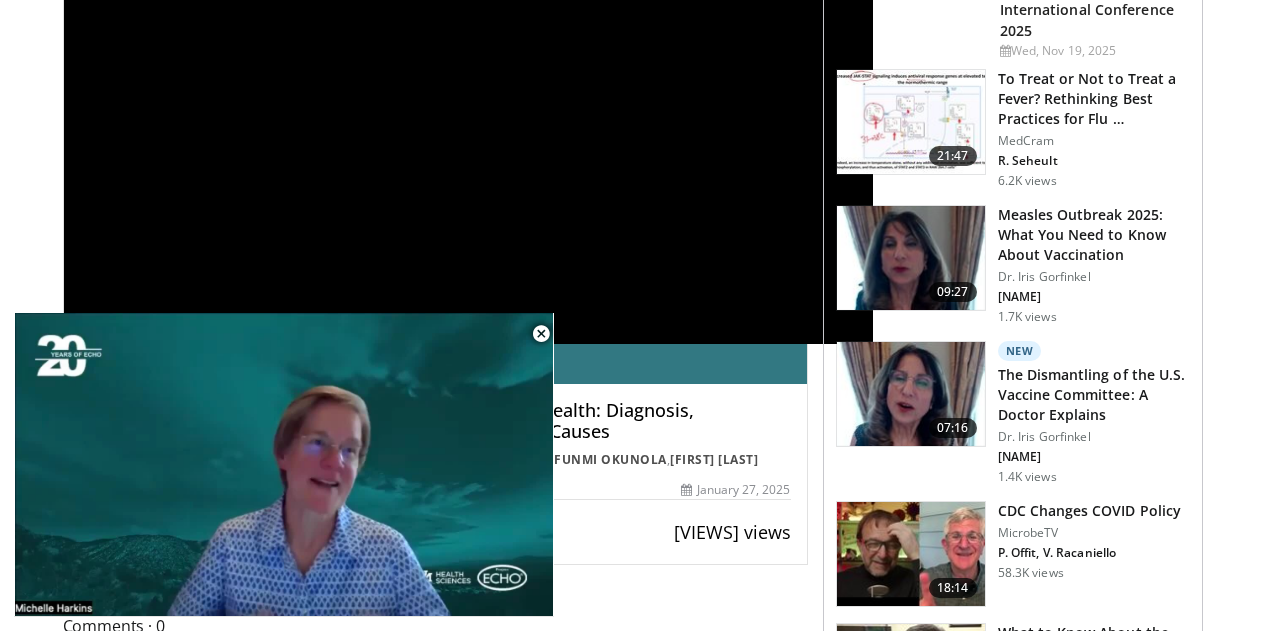 click at bounding box center [911, 394] 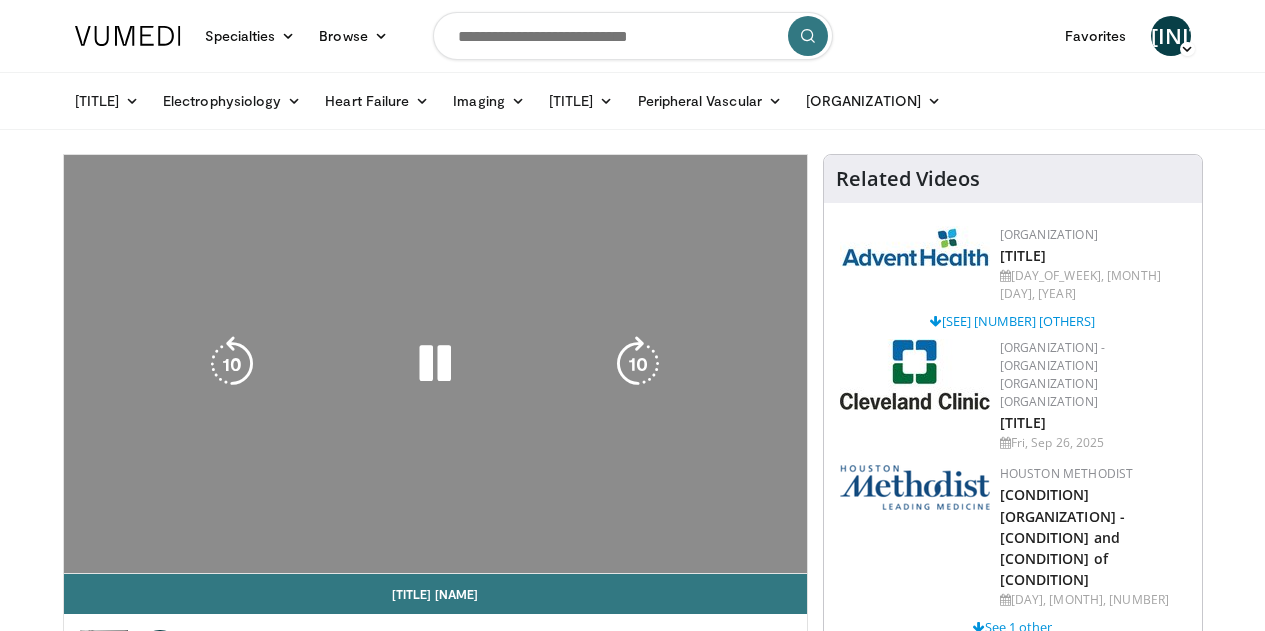 scroll, scrollTop: 0, scrollLeft: 0, axis: both 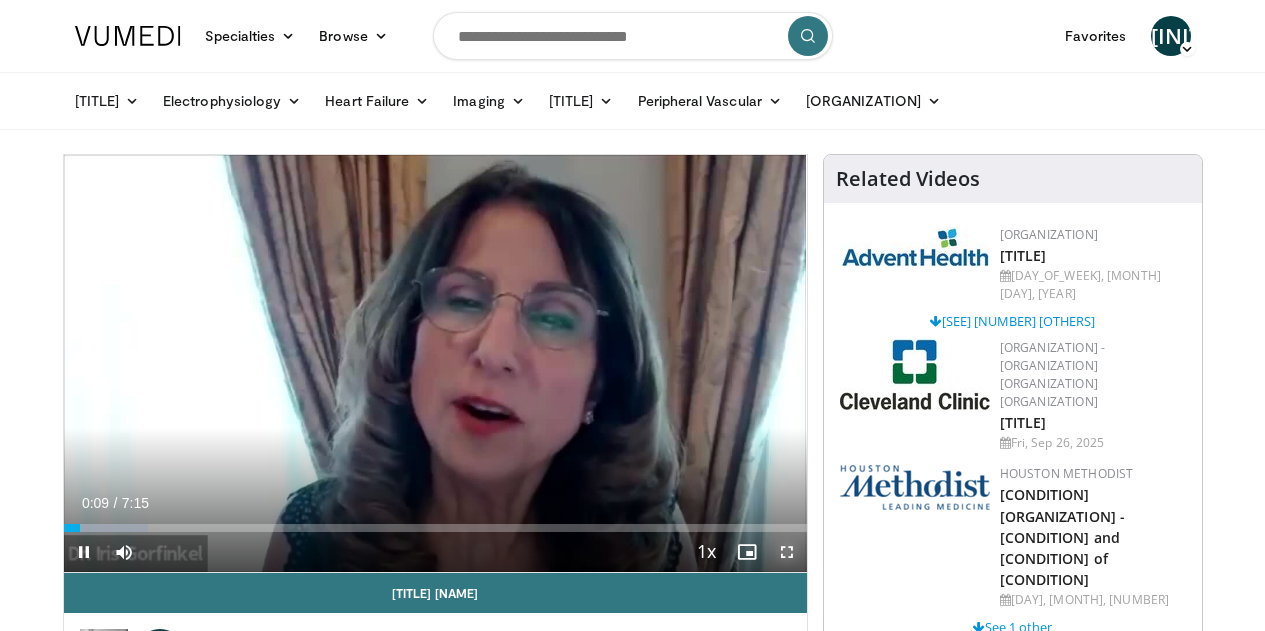 click at bounding box center [787, 552] 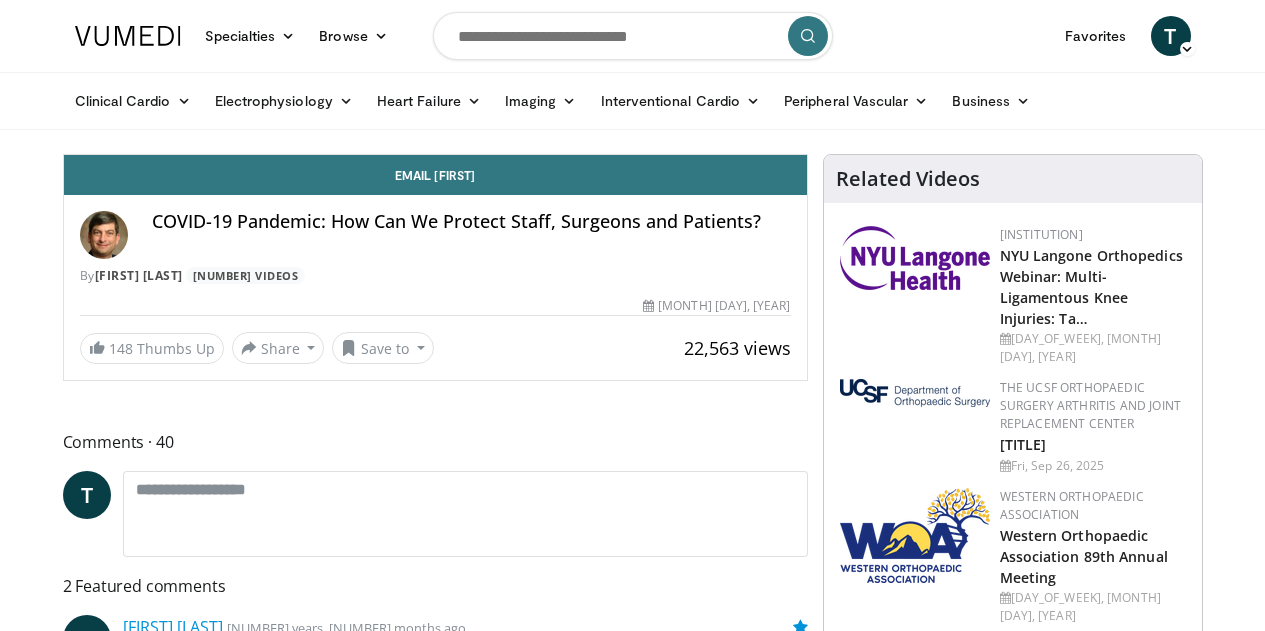 scroll, scrollTop: 0, scrollLeft: 0, axis: both 